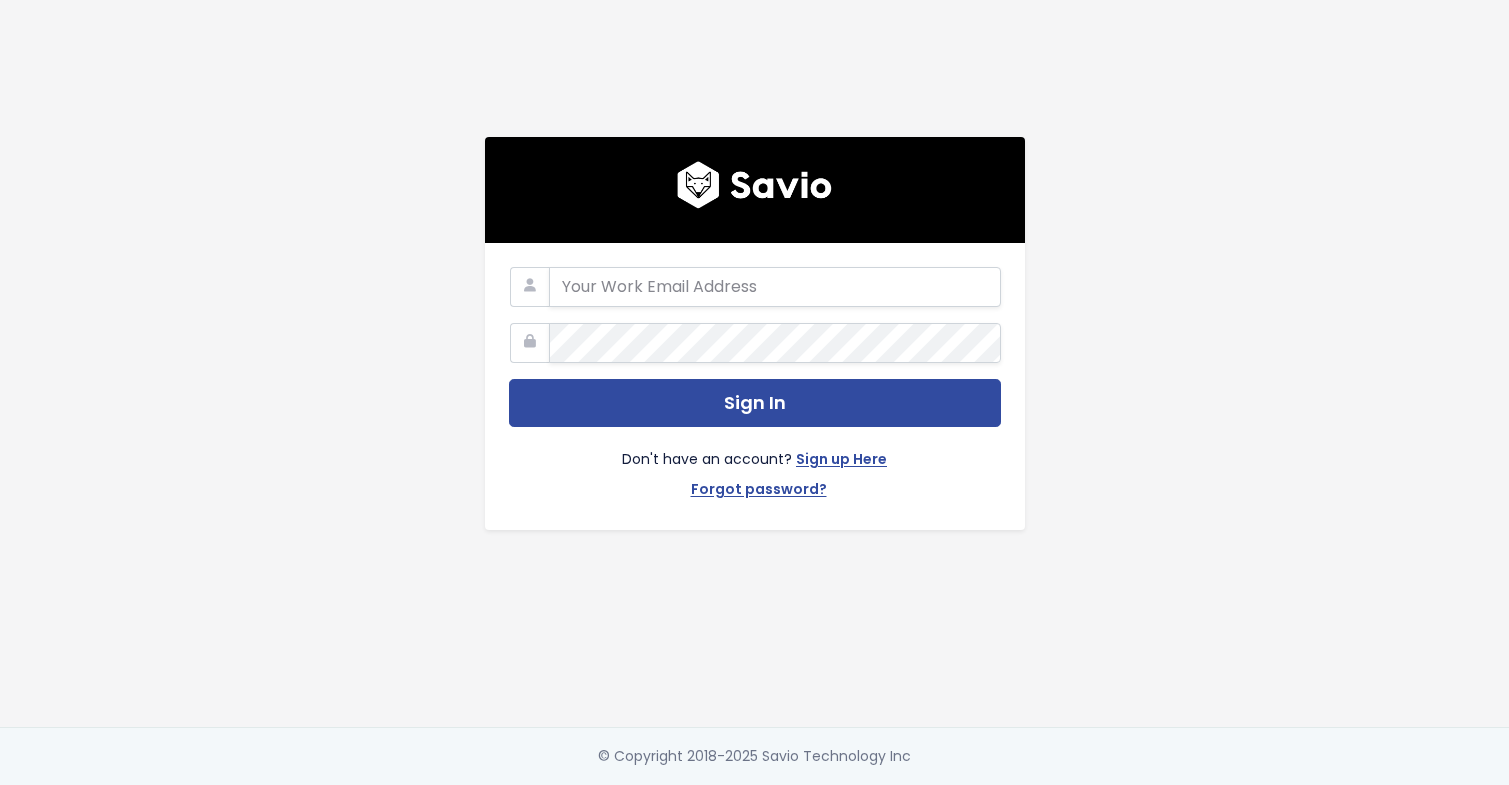 scroll, scrollTop: 0, scrollLeft: 0, axis: both 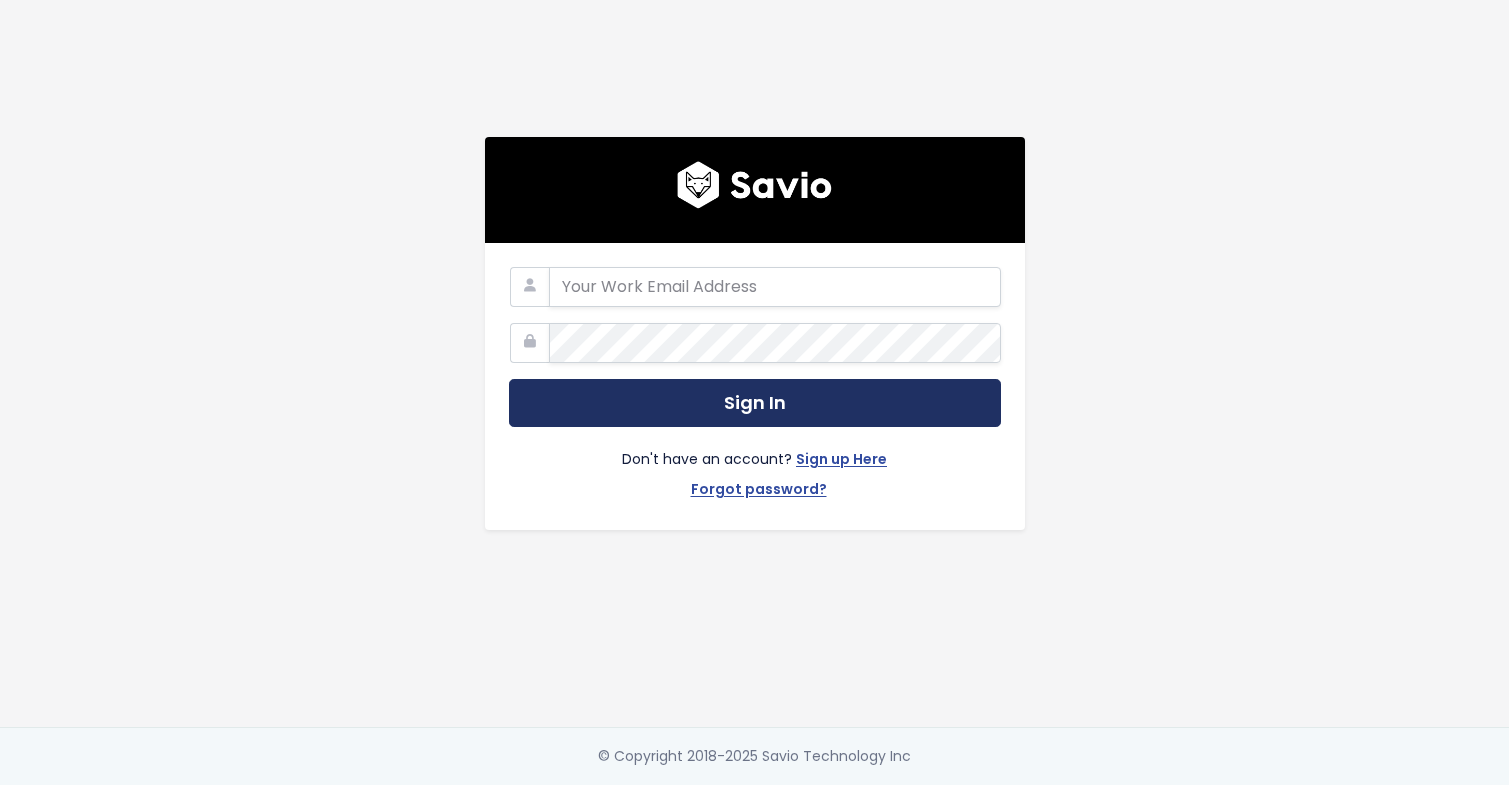 type on "valeria@nimbleindustries.io" 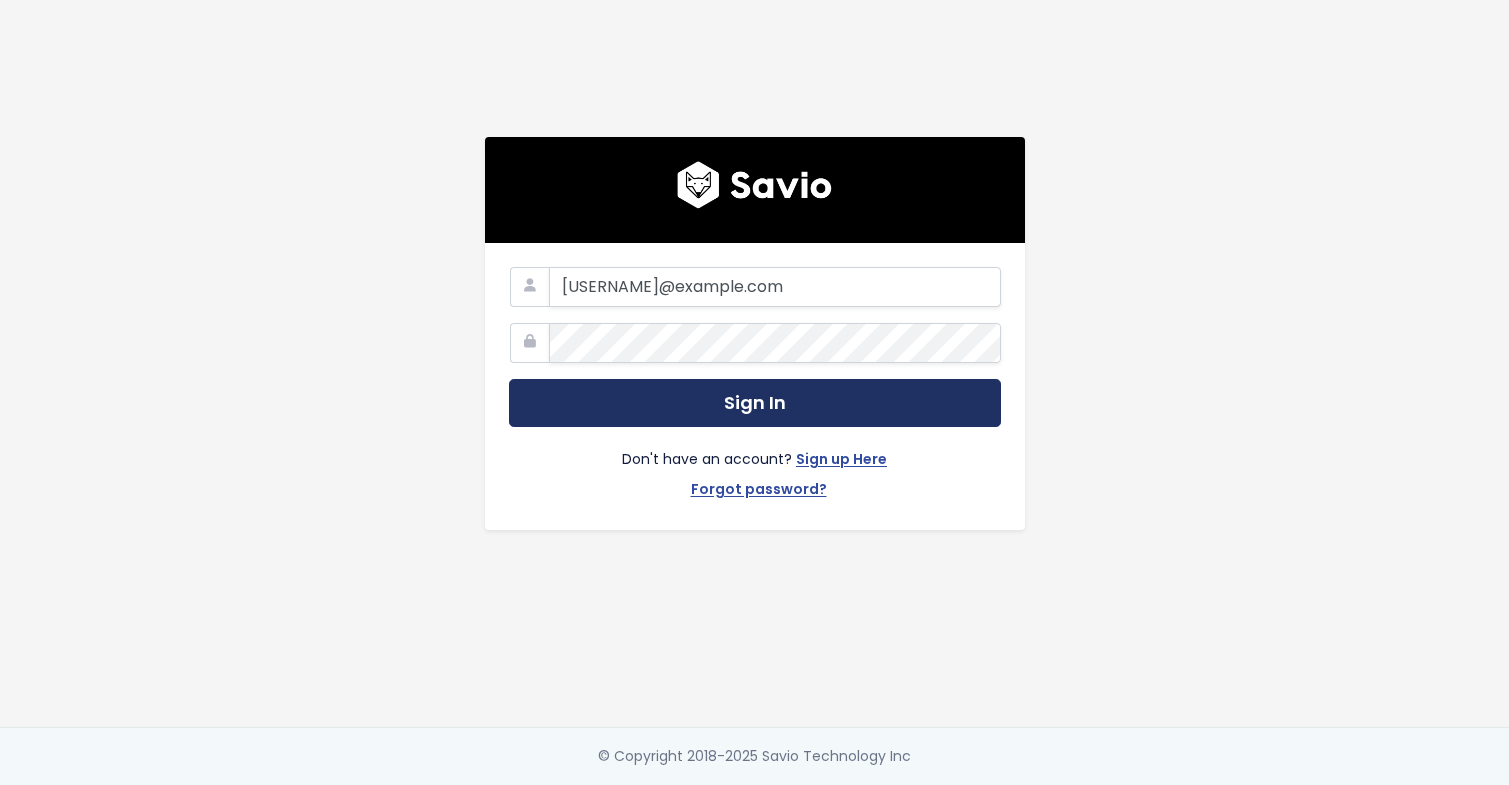 click on "Sign In" at bounding box center [755, 403] 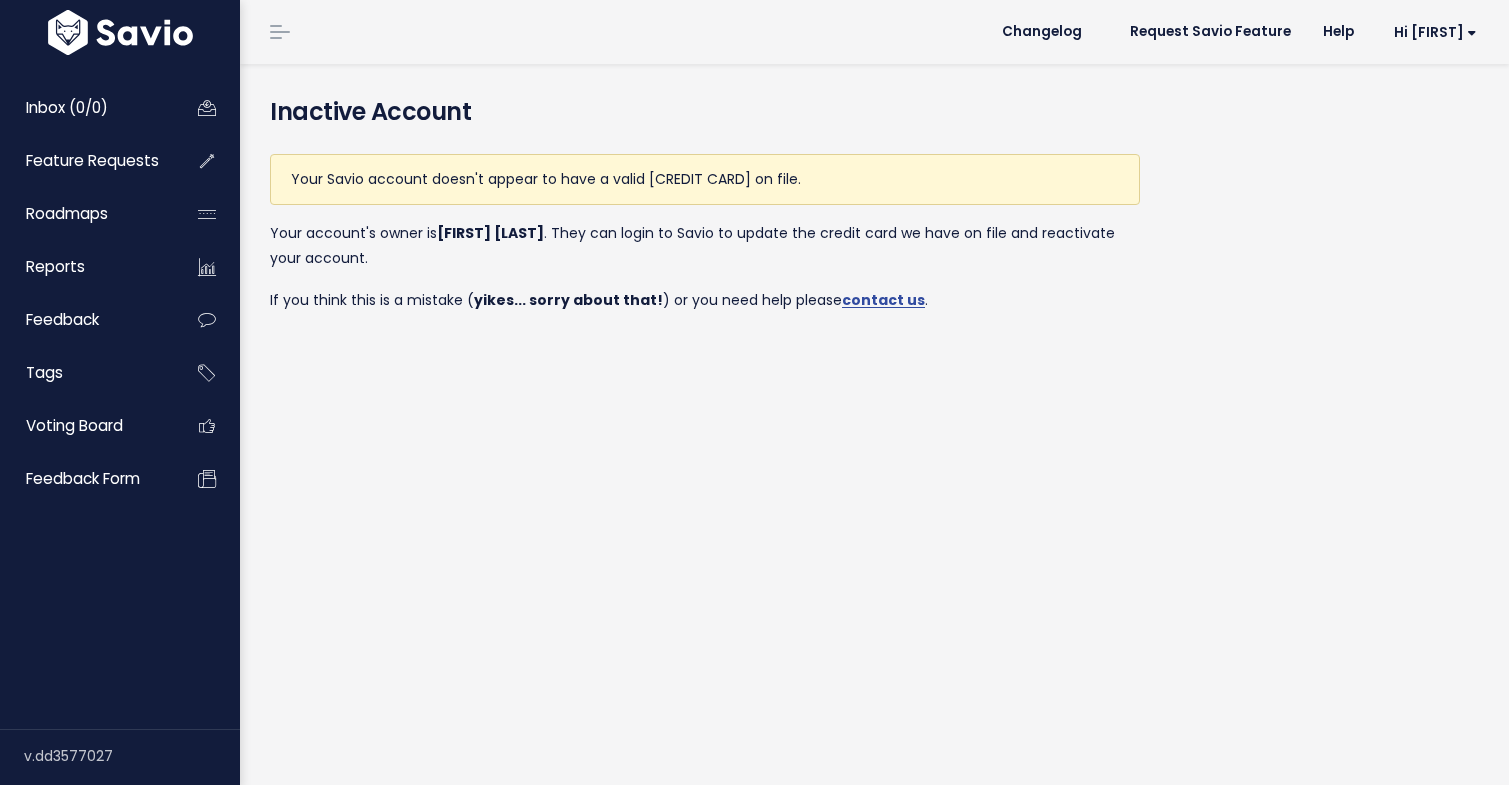 scroll, scrollTop: 0, scrollLeft: 0, axis: both 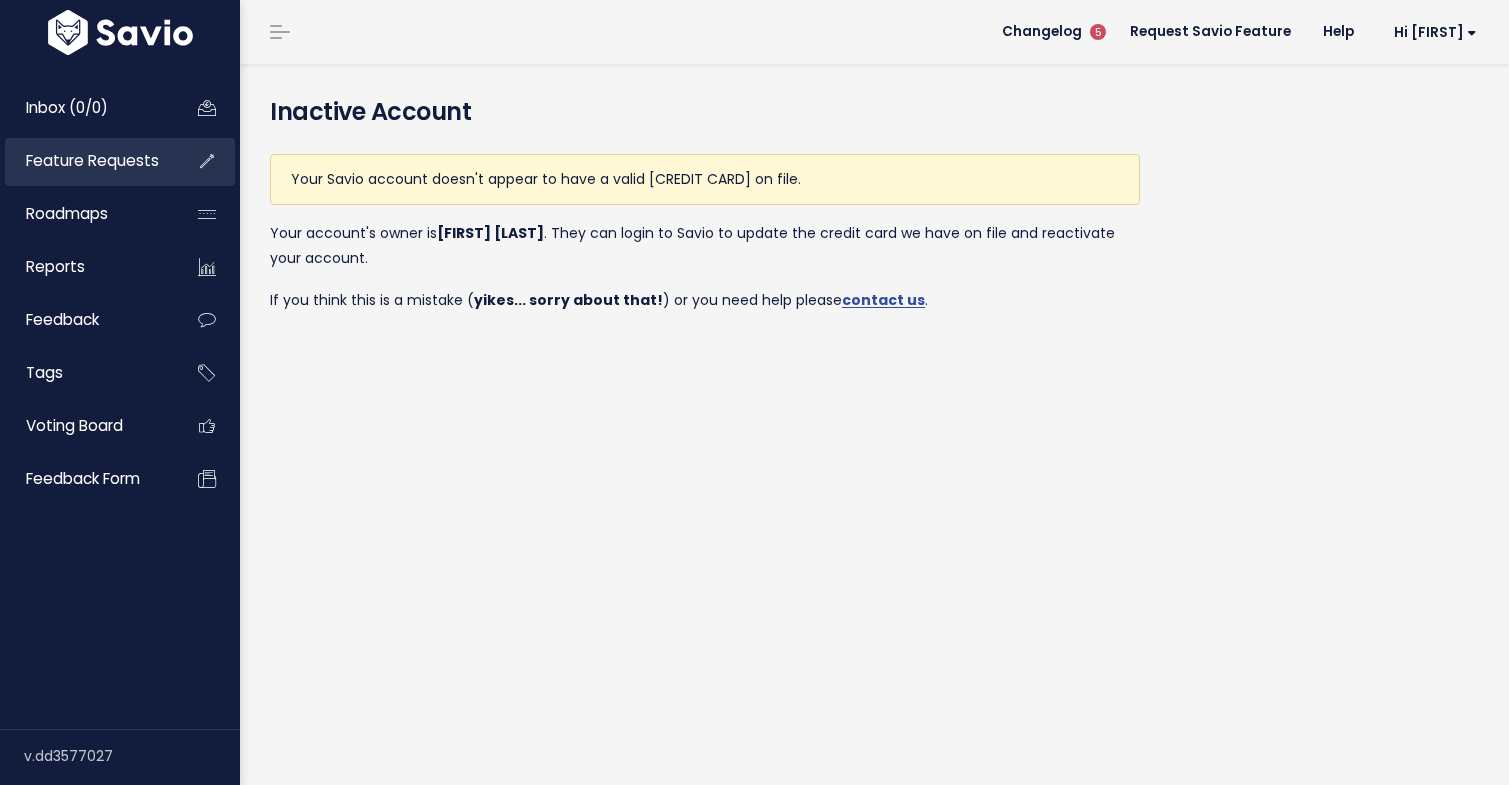 click on "Feature Requests" at bounding box center (92, 160) 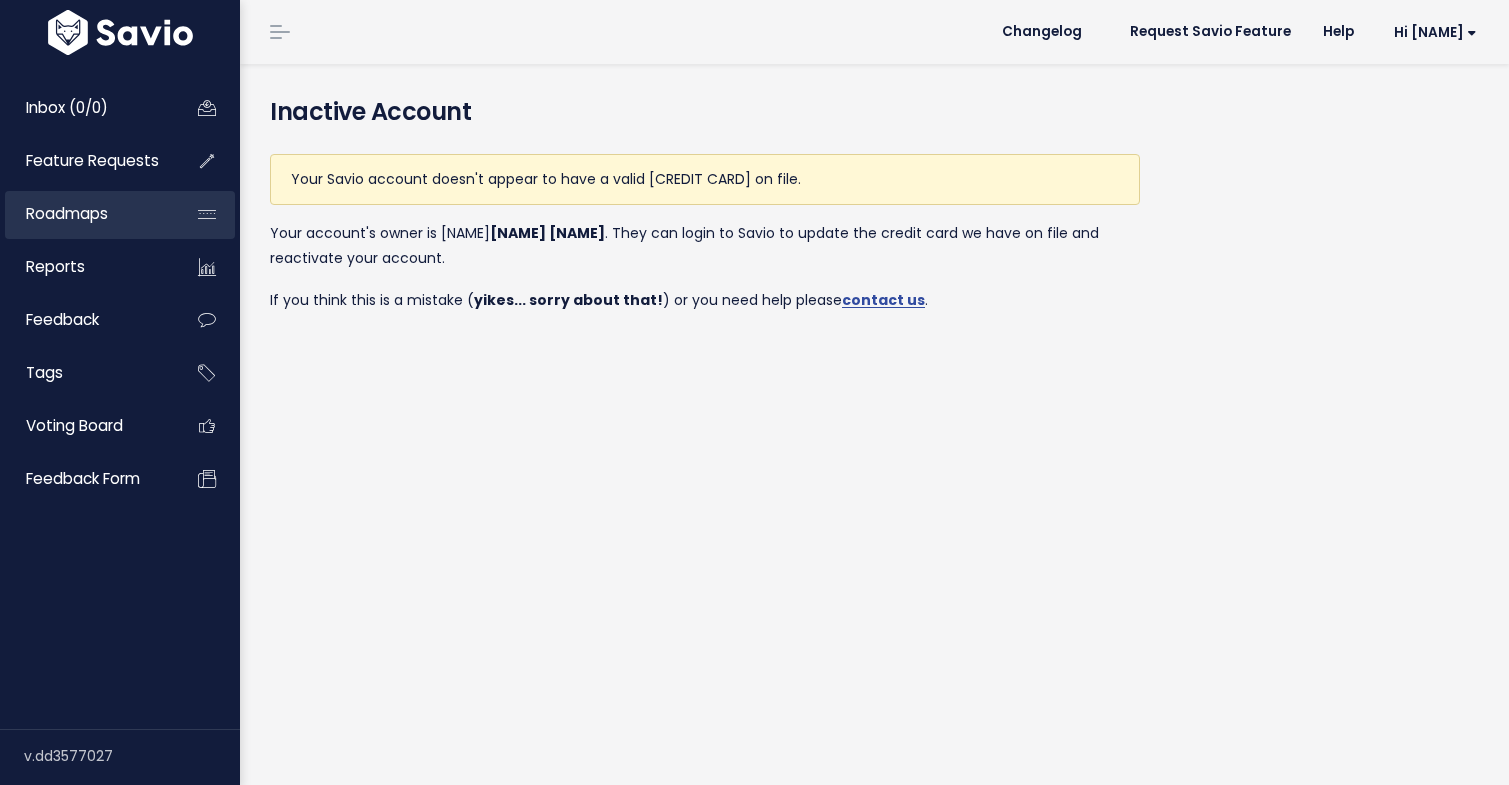 scroll, scrollTop: 0, scrollLeft: 0, axis: both 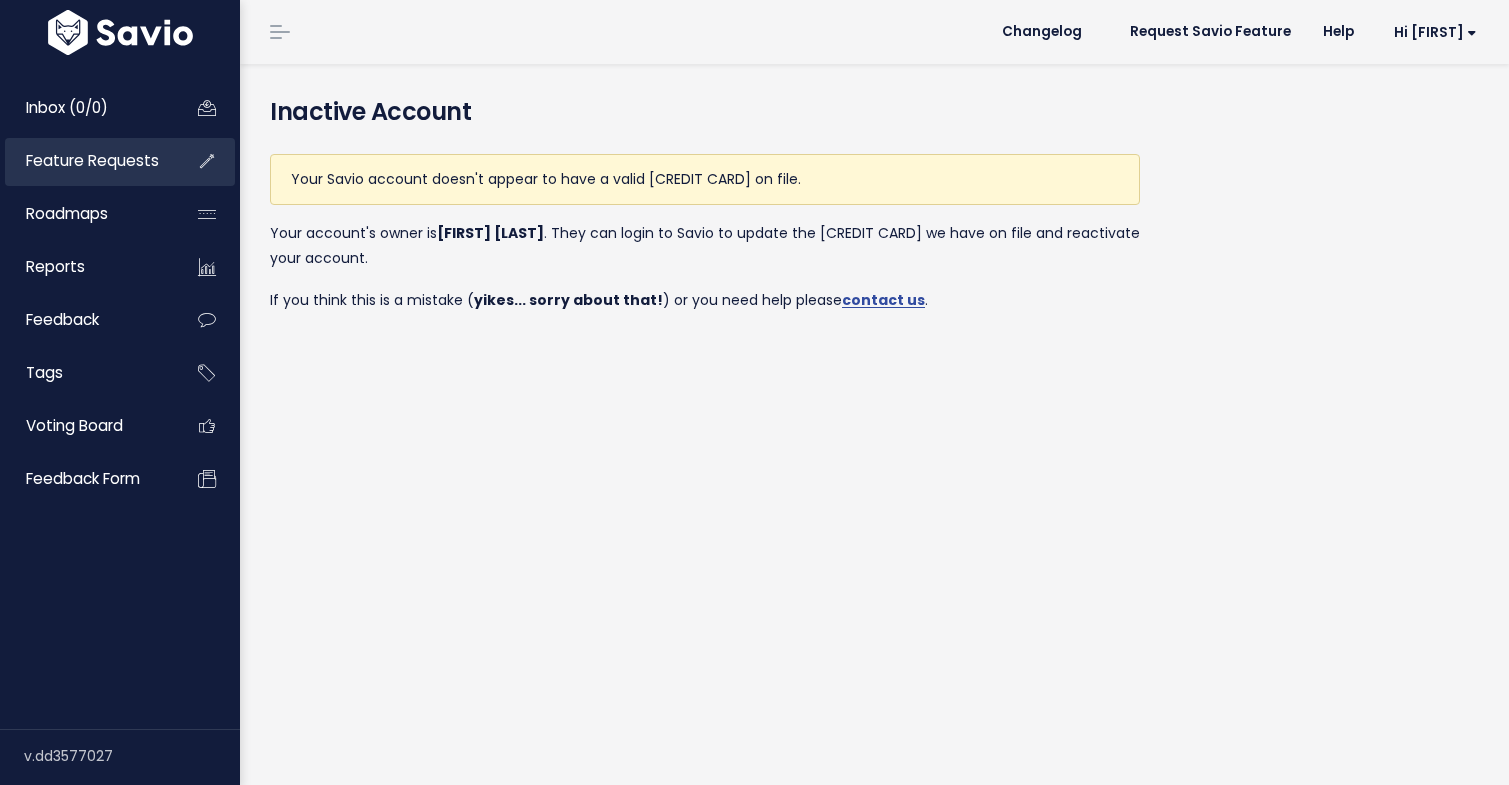click on "Feature Requests" at bounding box center (92, 160) 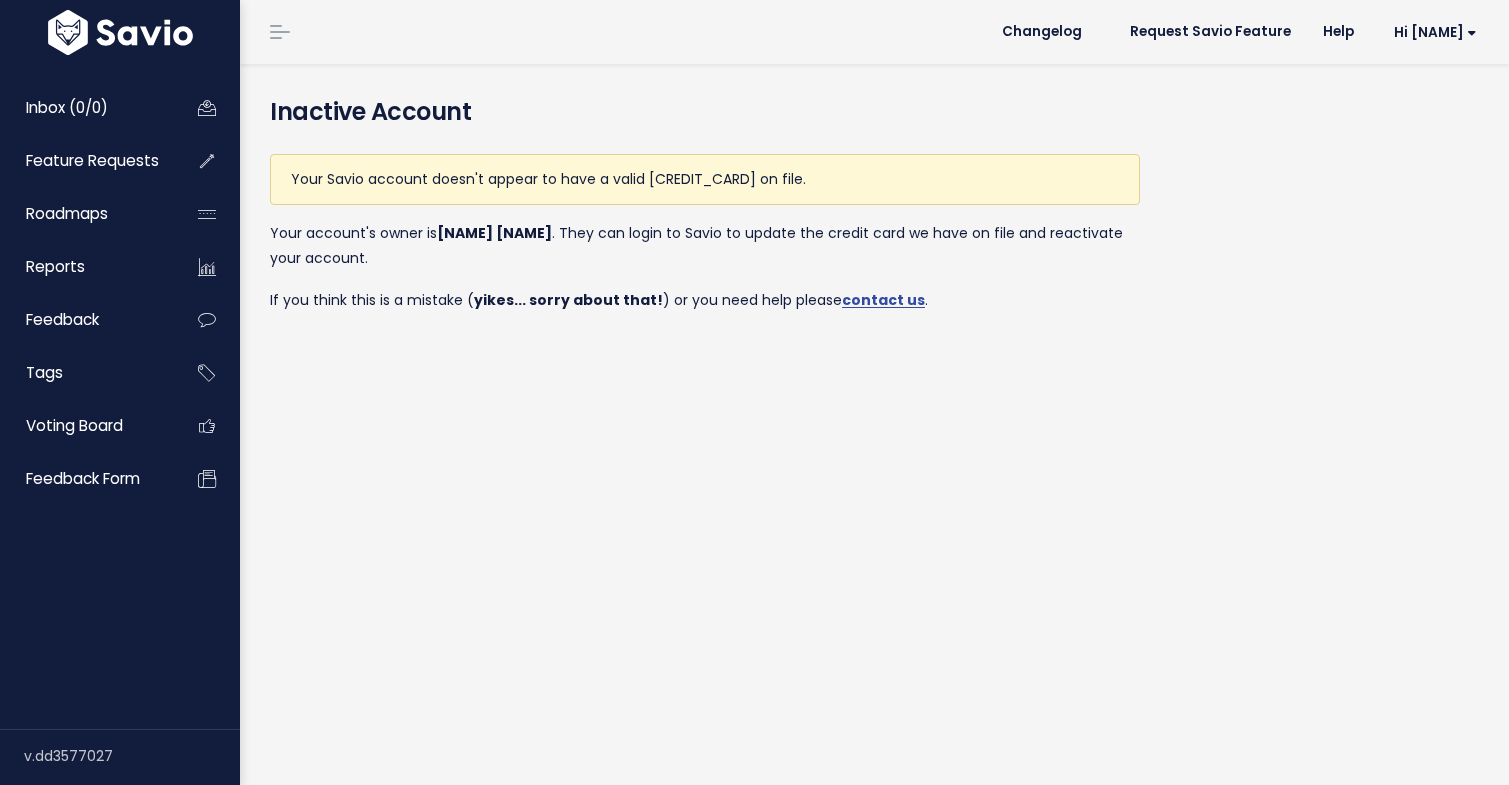 scroll, scrollTop: 0, scrollLeft: 0, axis: both 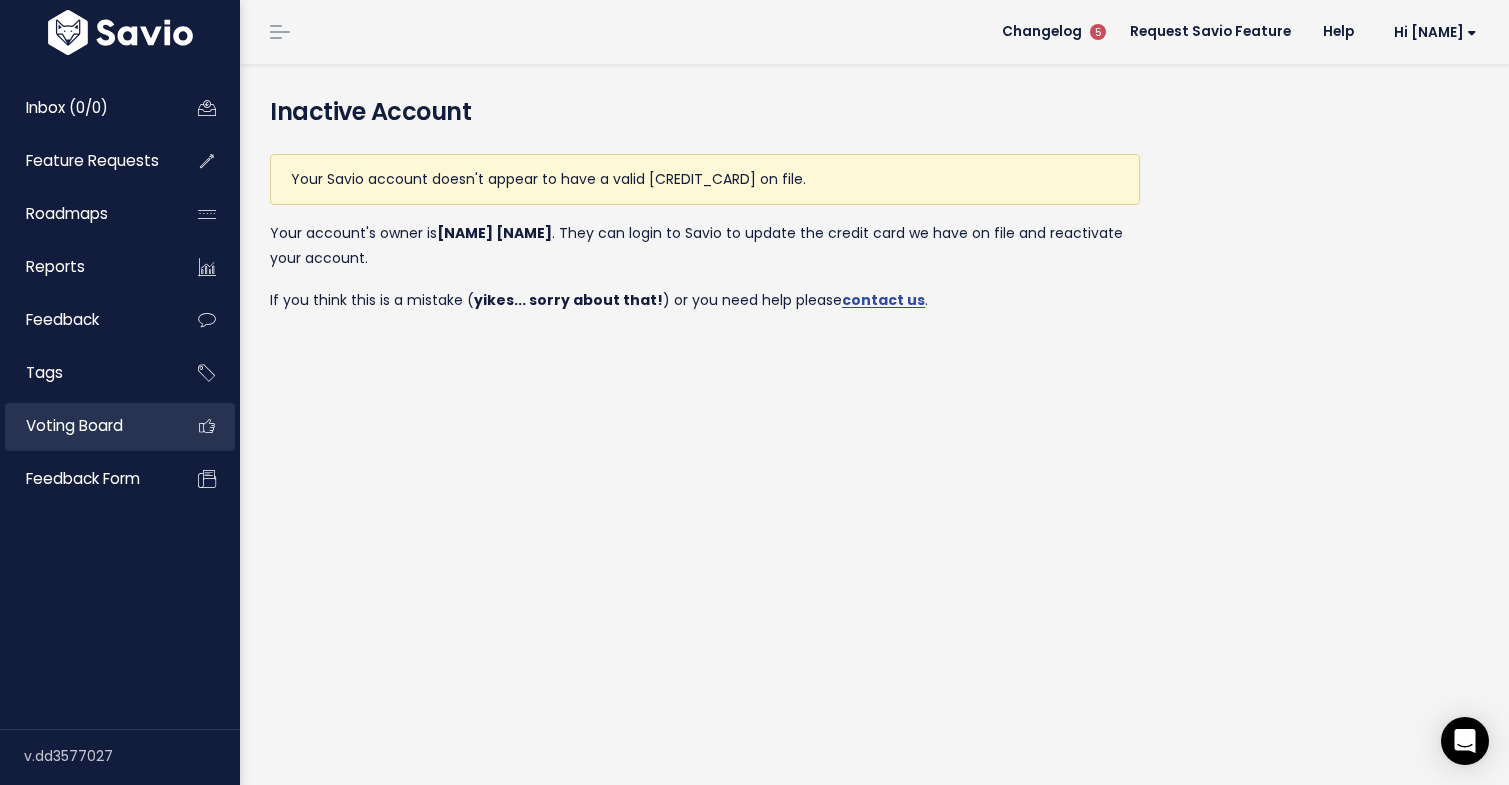 click on "Voting Board" at bounding box center (85, 426) 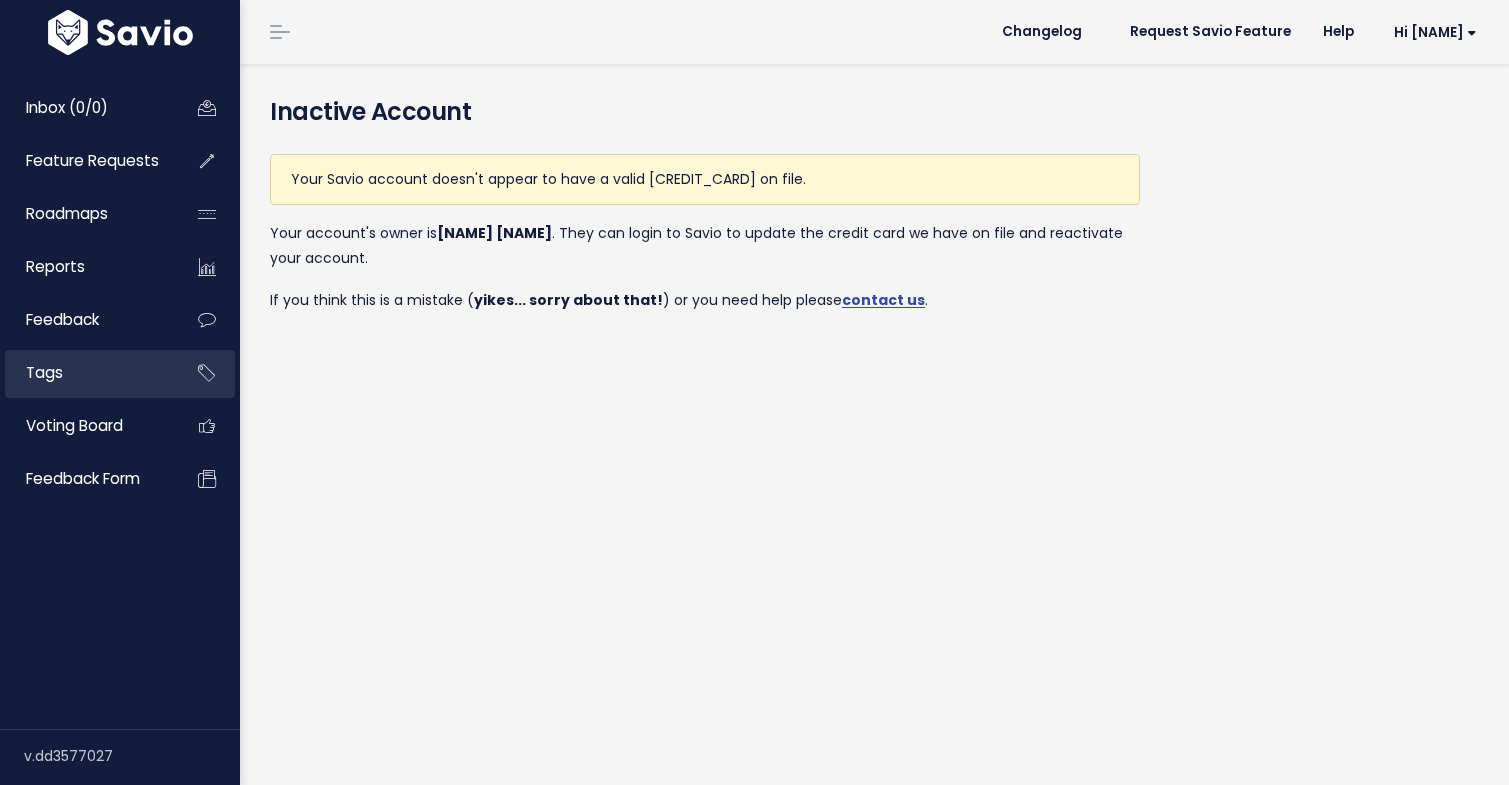 scroll, scrollTop: 0, scrollLeft: 0, axis: both 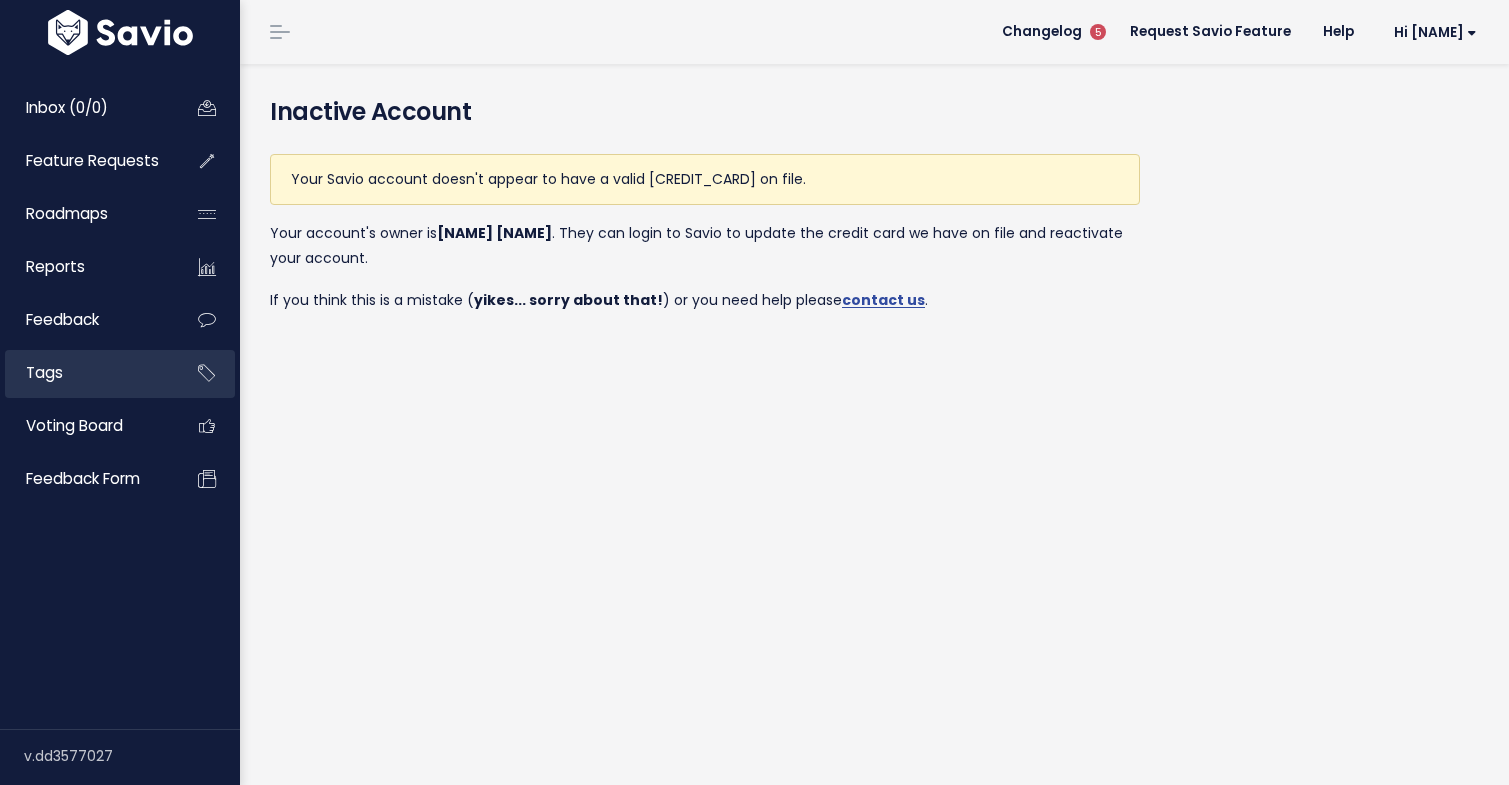 click on "Tags" at bounding box center (85, 373) 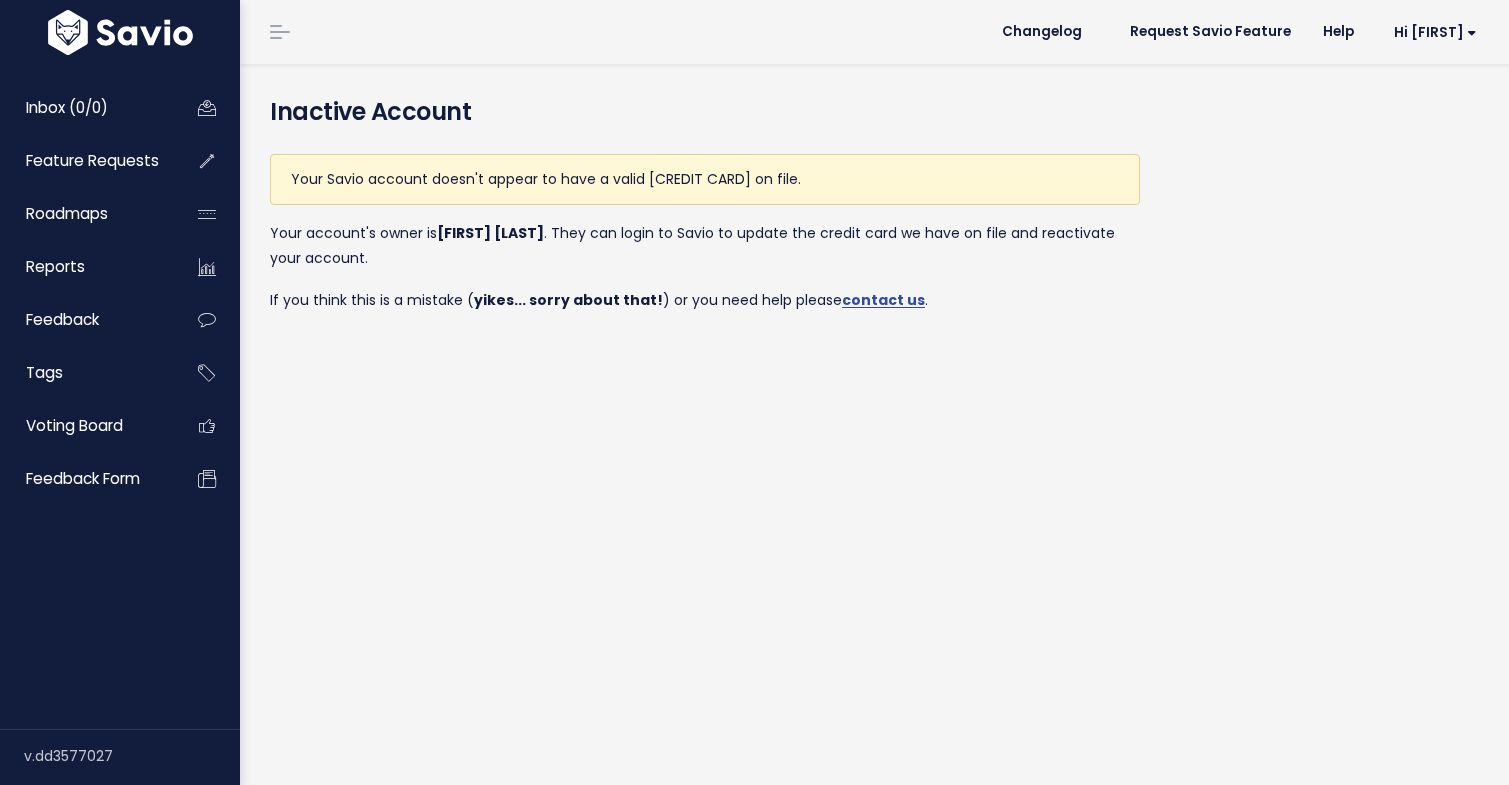 scroll, scrollTop: 0, scrollLeft: 0, axis: both 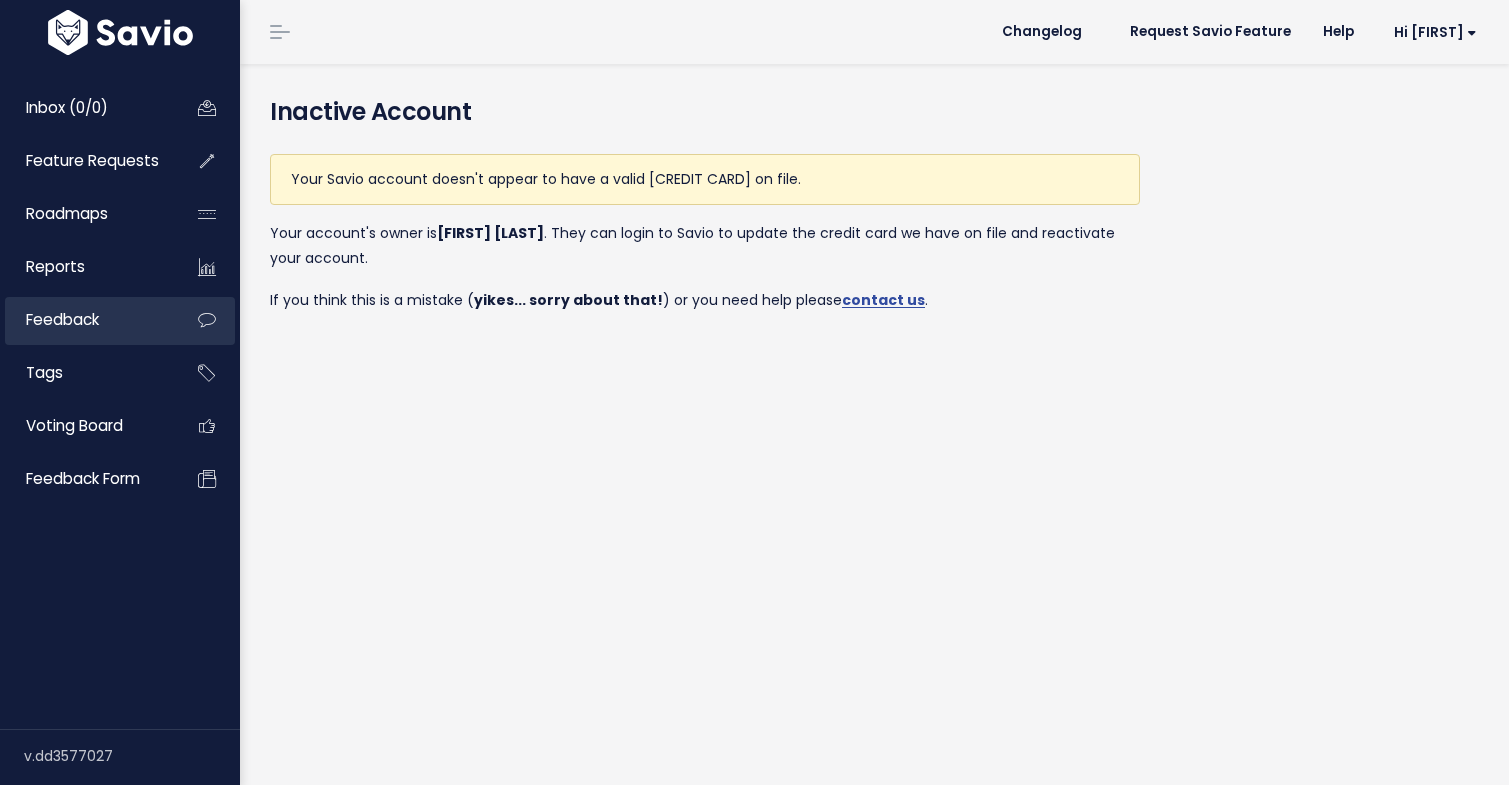 click on "Feedback" at bounding box center [62, 319] 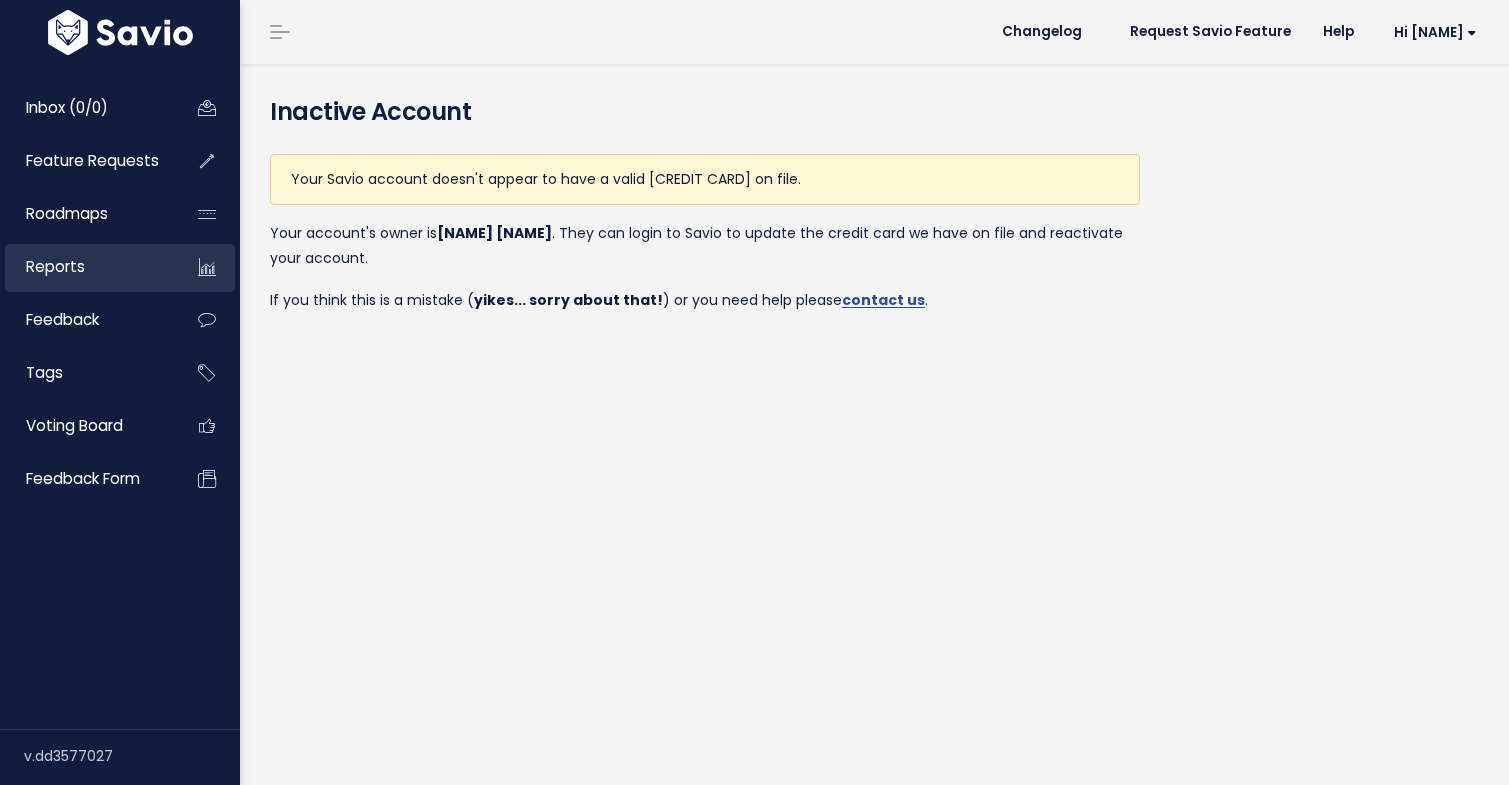 scroll, scrollTop: 0, scrollLeft: 0, axis: both 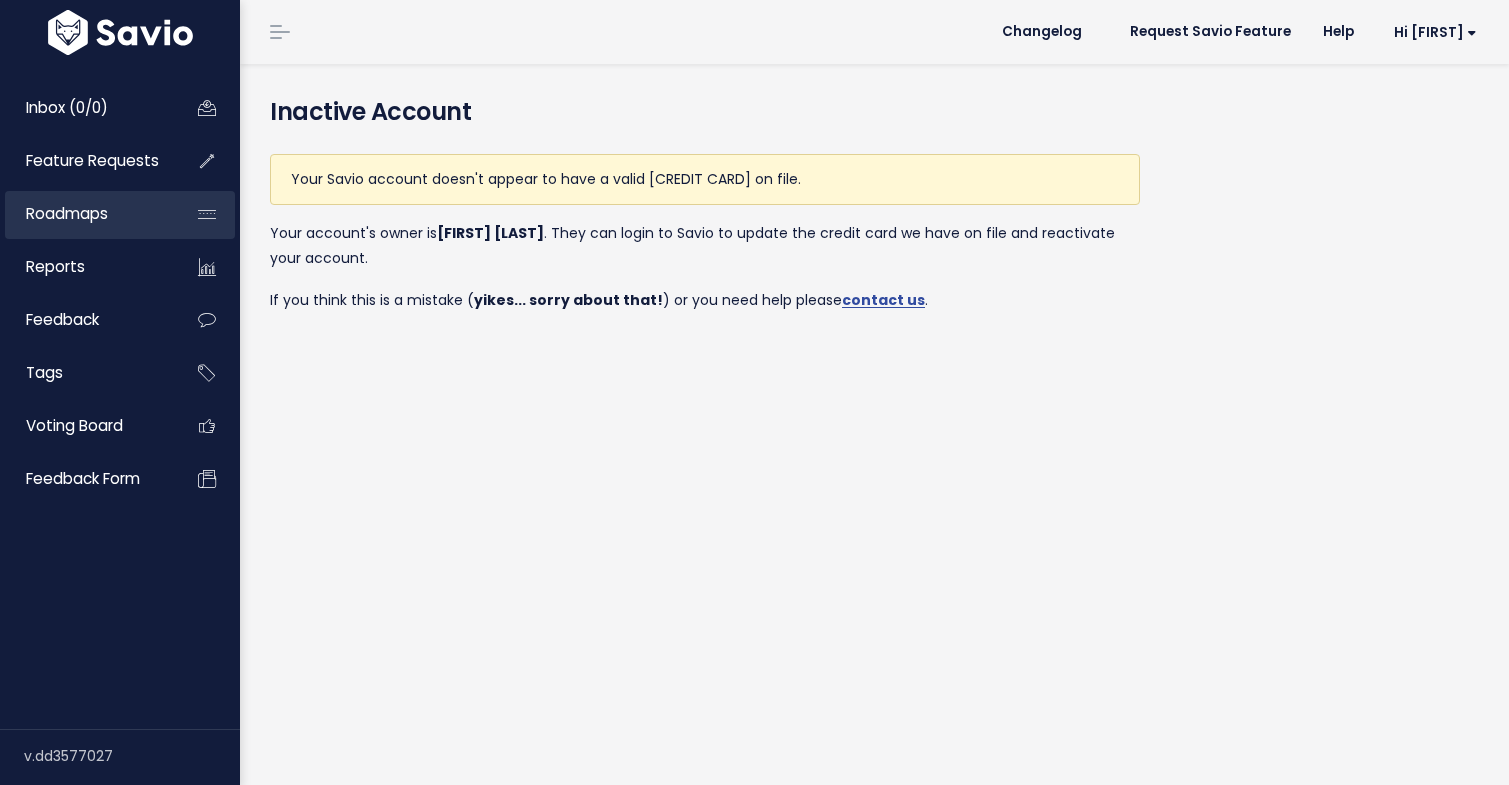 click on "Roadmaps" at bounding box center (85, 214) 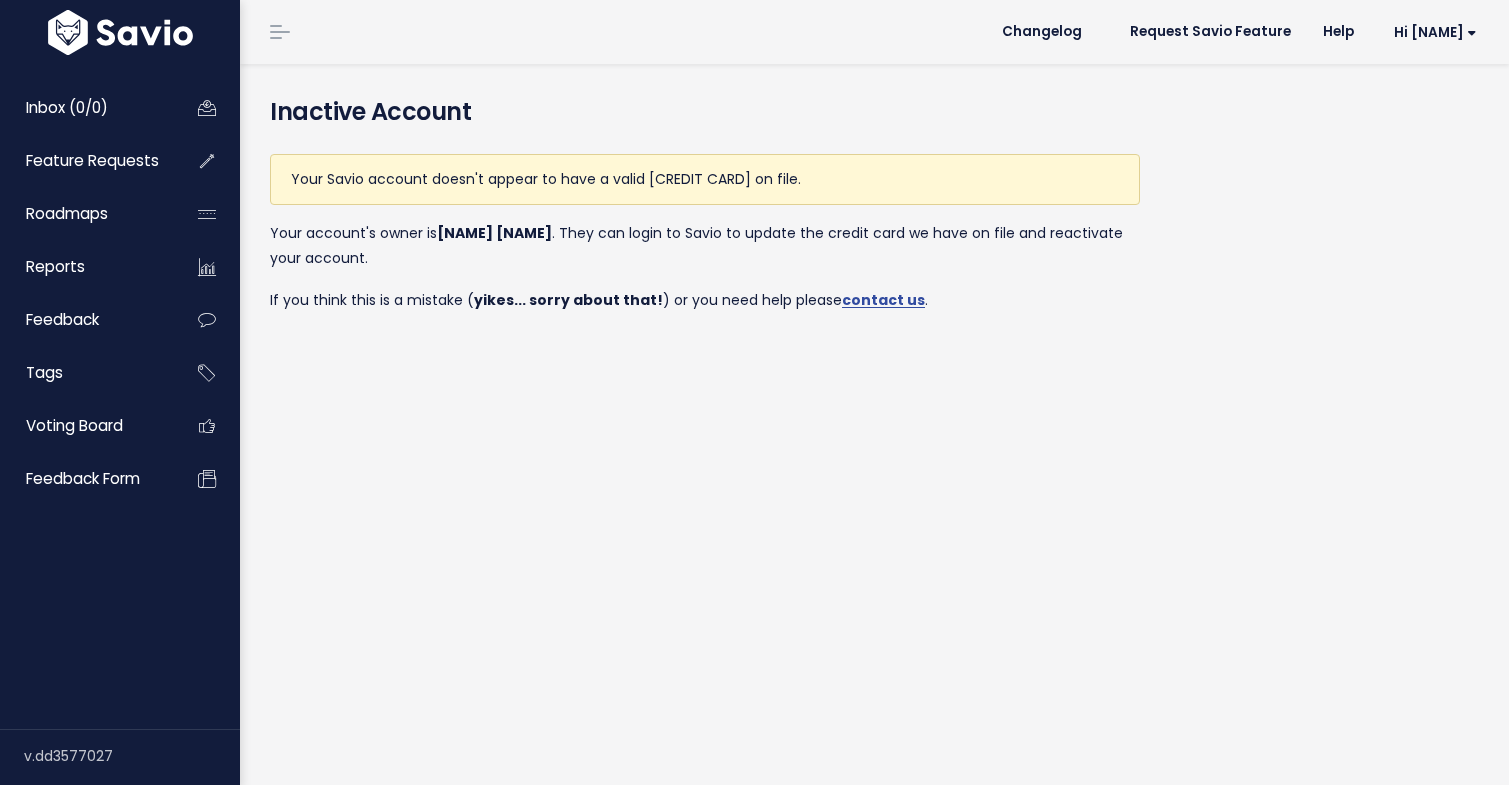 scroll, scrollTop: 0, scrollLeft: 0, axis: both 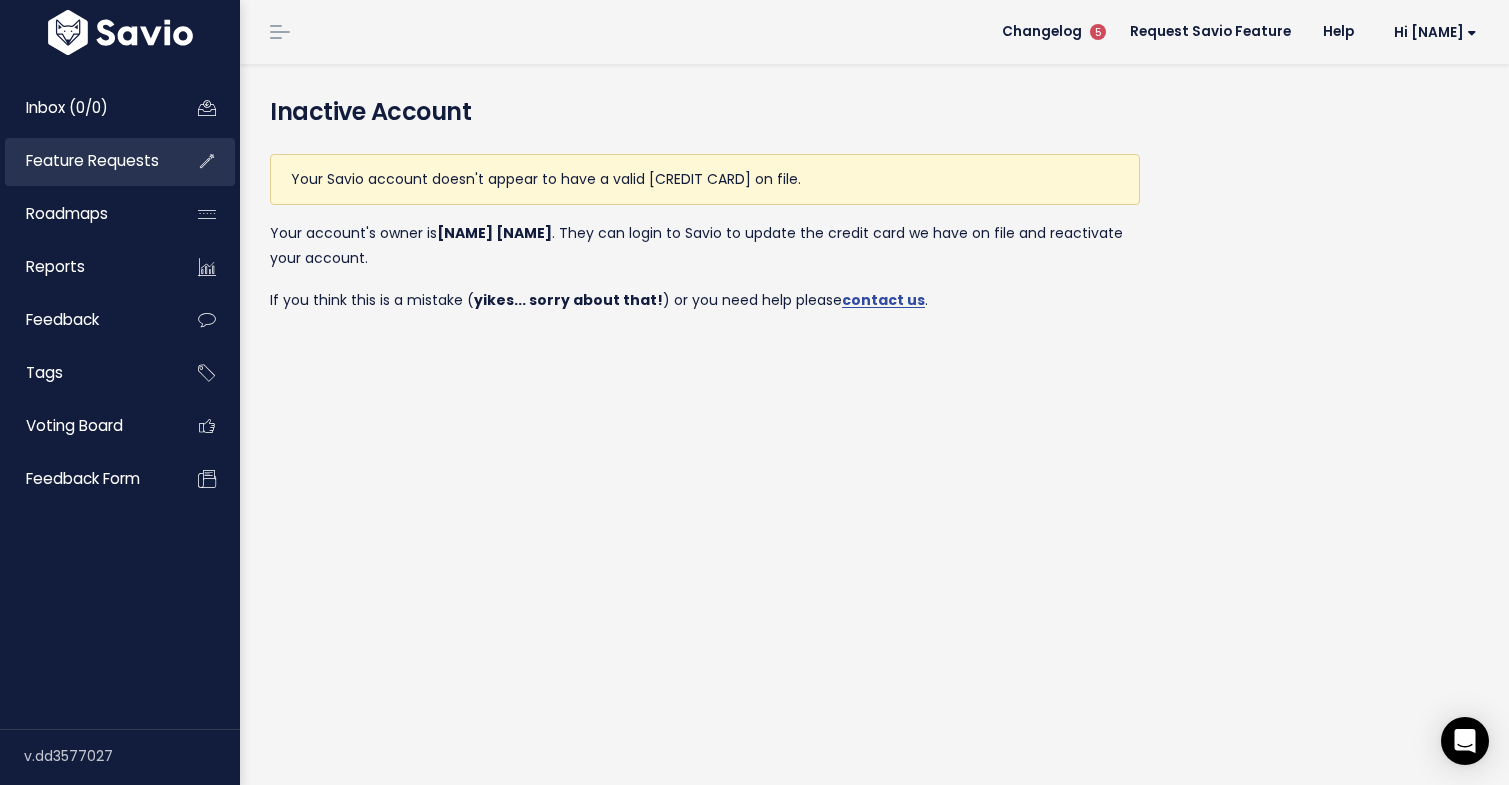 click on "Feature Requests" at bounding box center [85, 161] 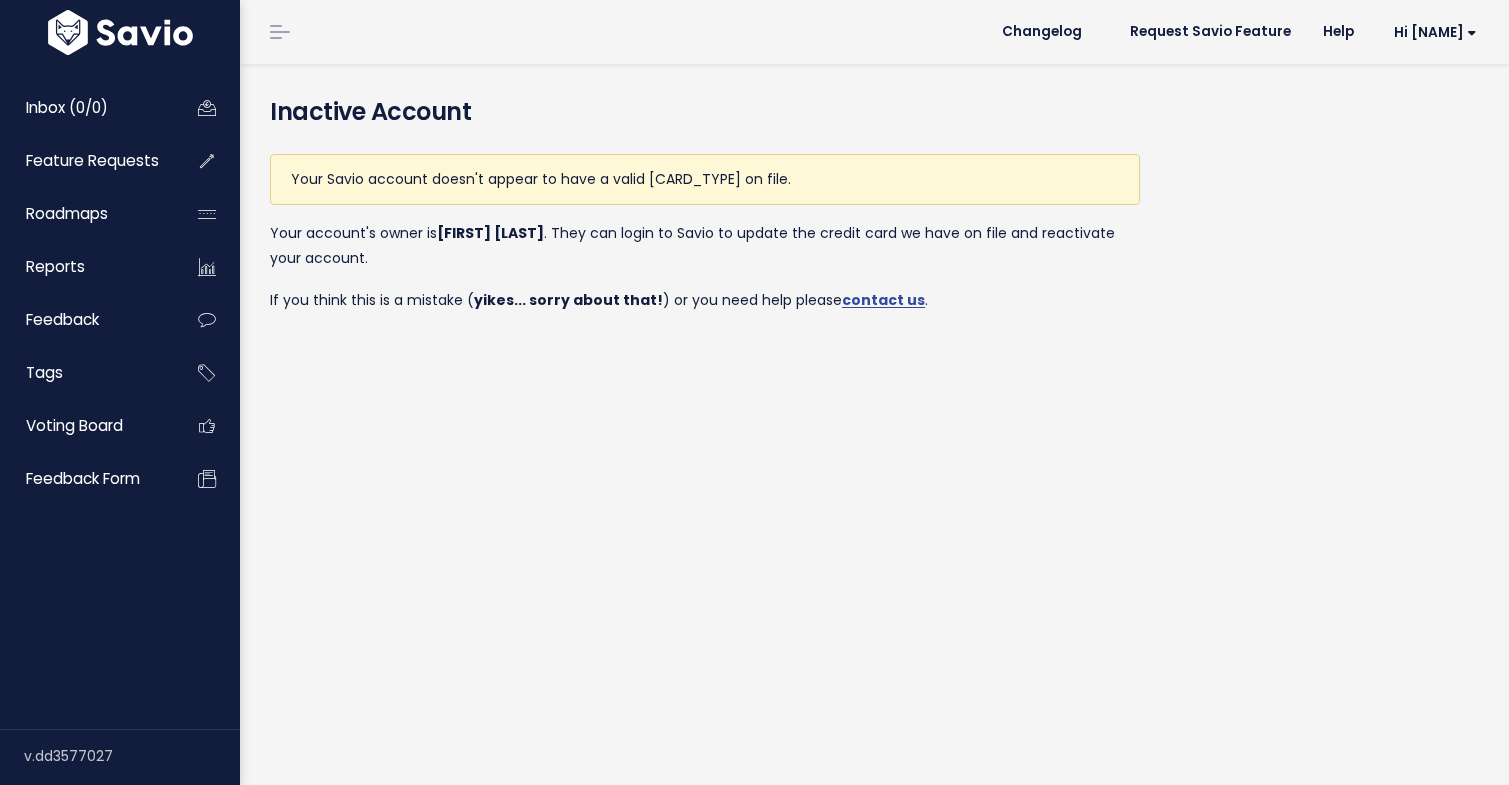 scroll, scrollTop: 0, scrollLeft: 0, axis: both 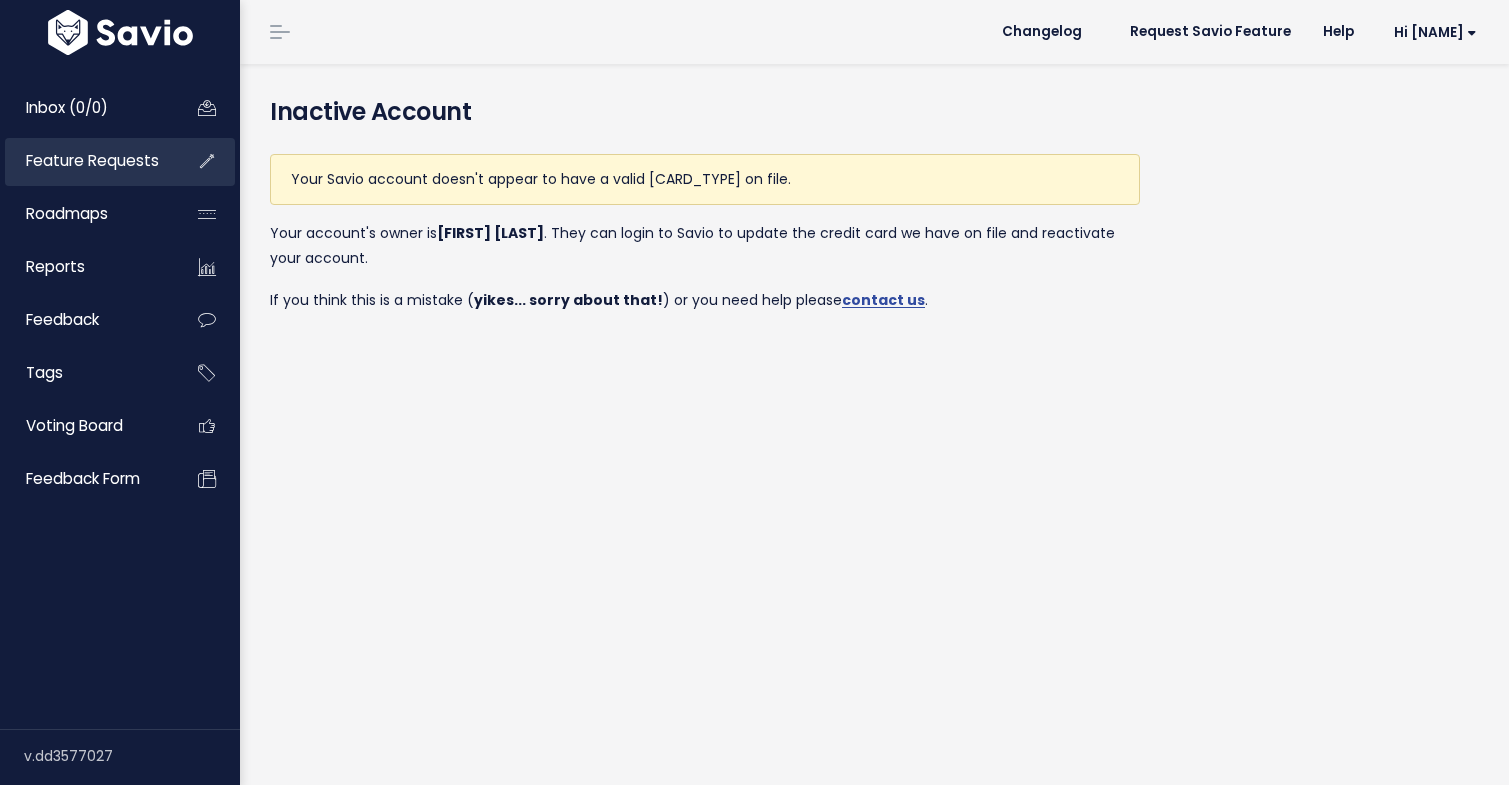 click on "Feature Requests" at bounding box center [85, 161] 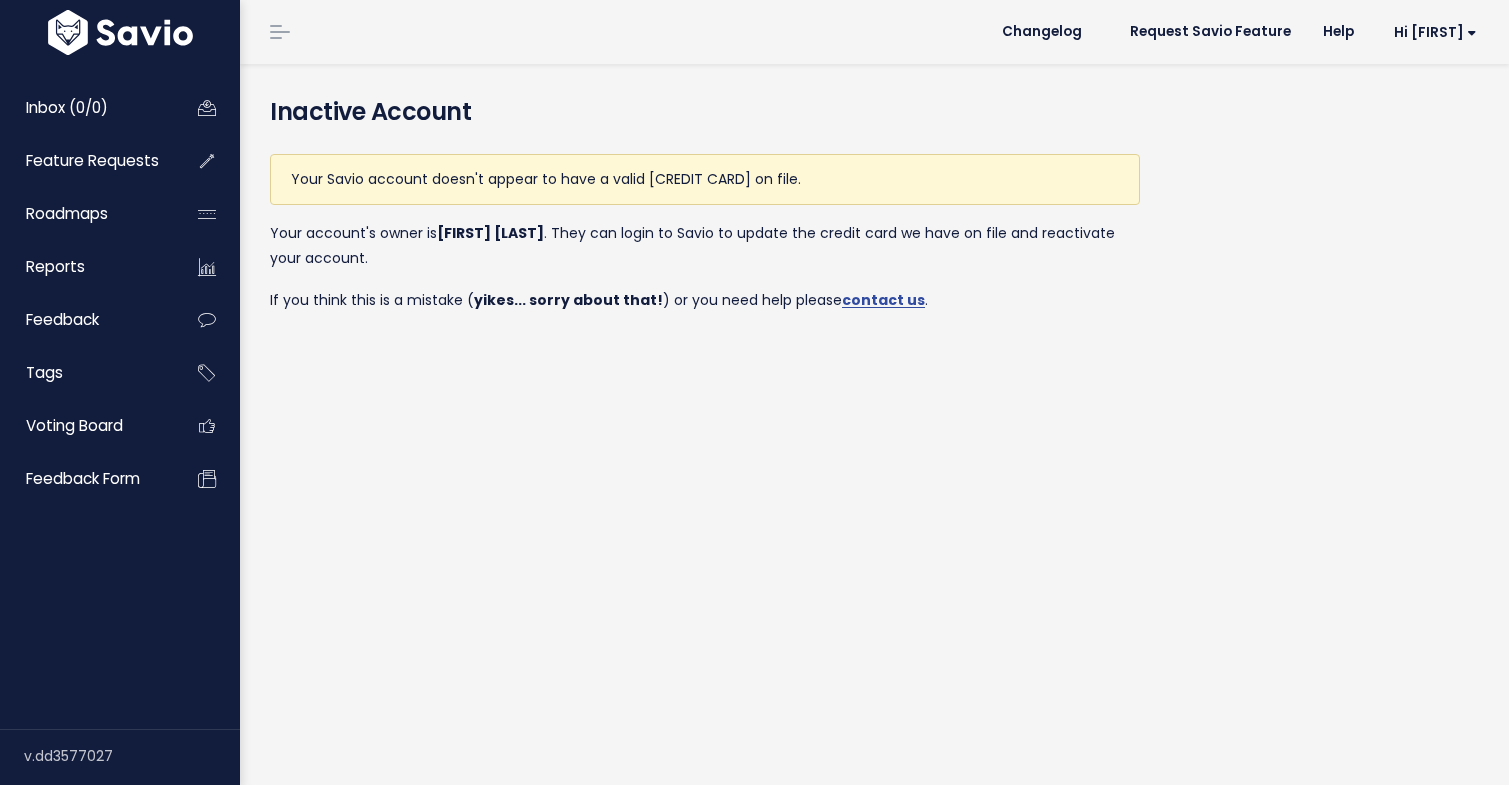 scroll, scrollTop: 0, scrollLeft: 0, axis: both 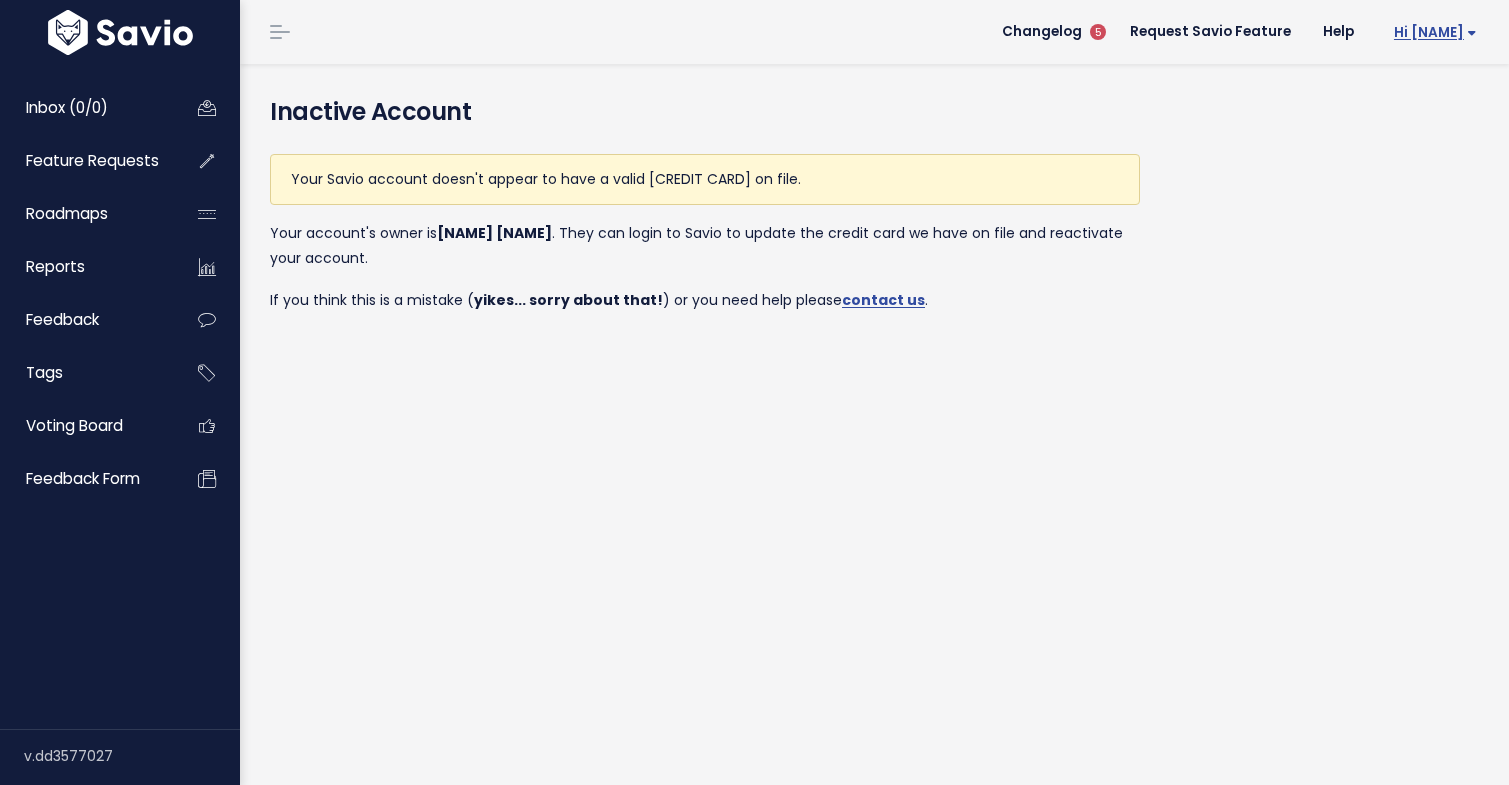 click on "Hi [NAME]" at bounding box center (1435, 32) 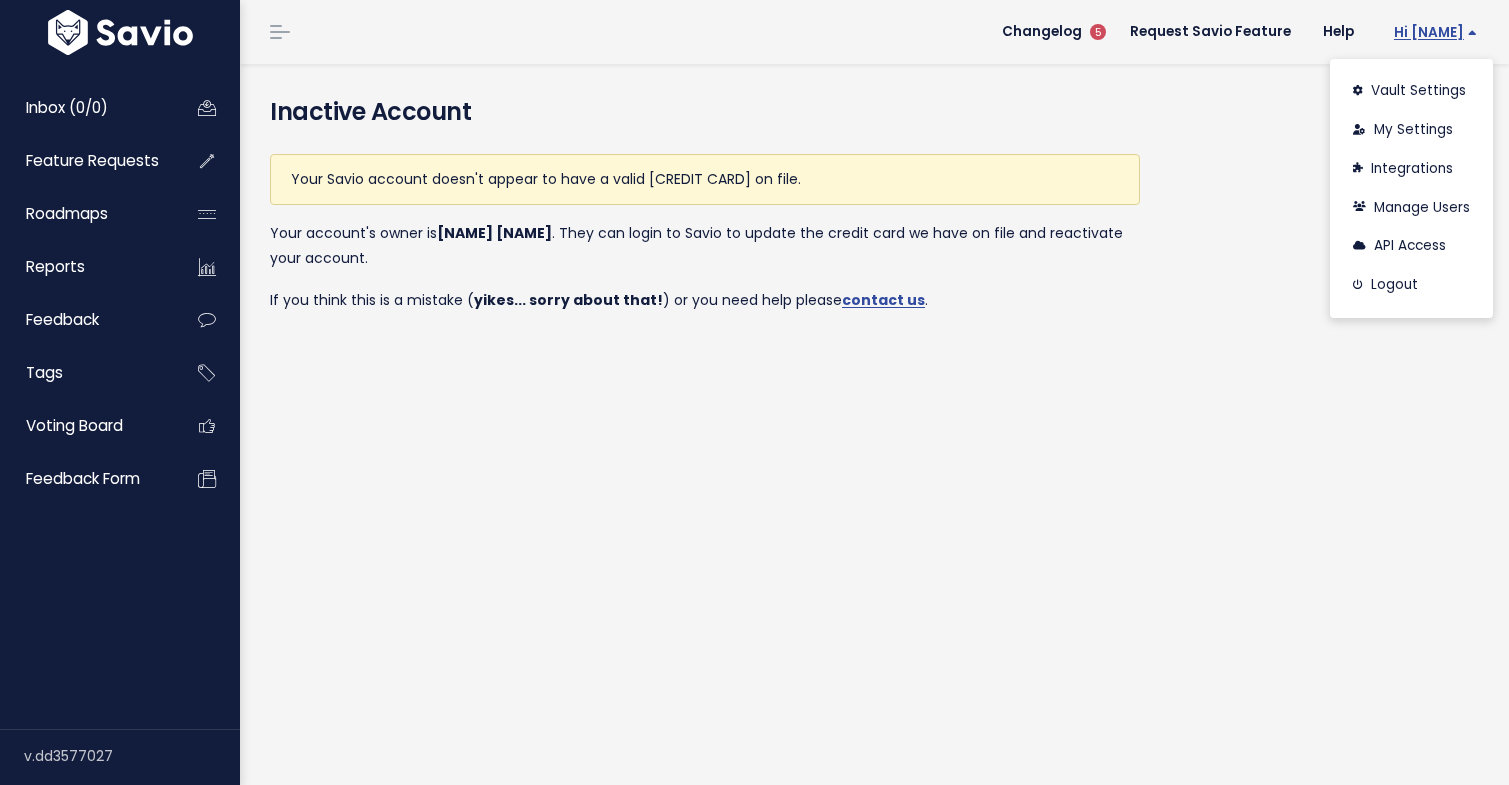 click on "Hi [NAME]" at bounding box center [1435, 32] 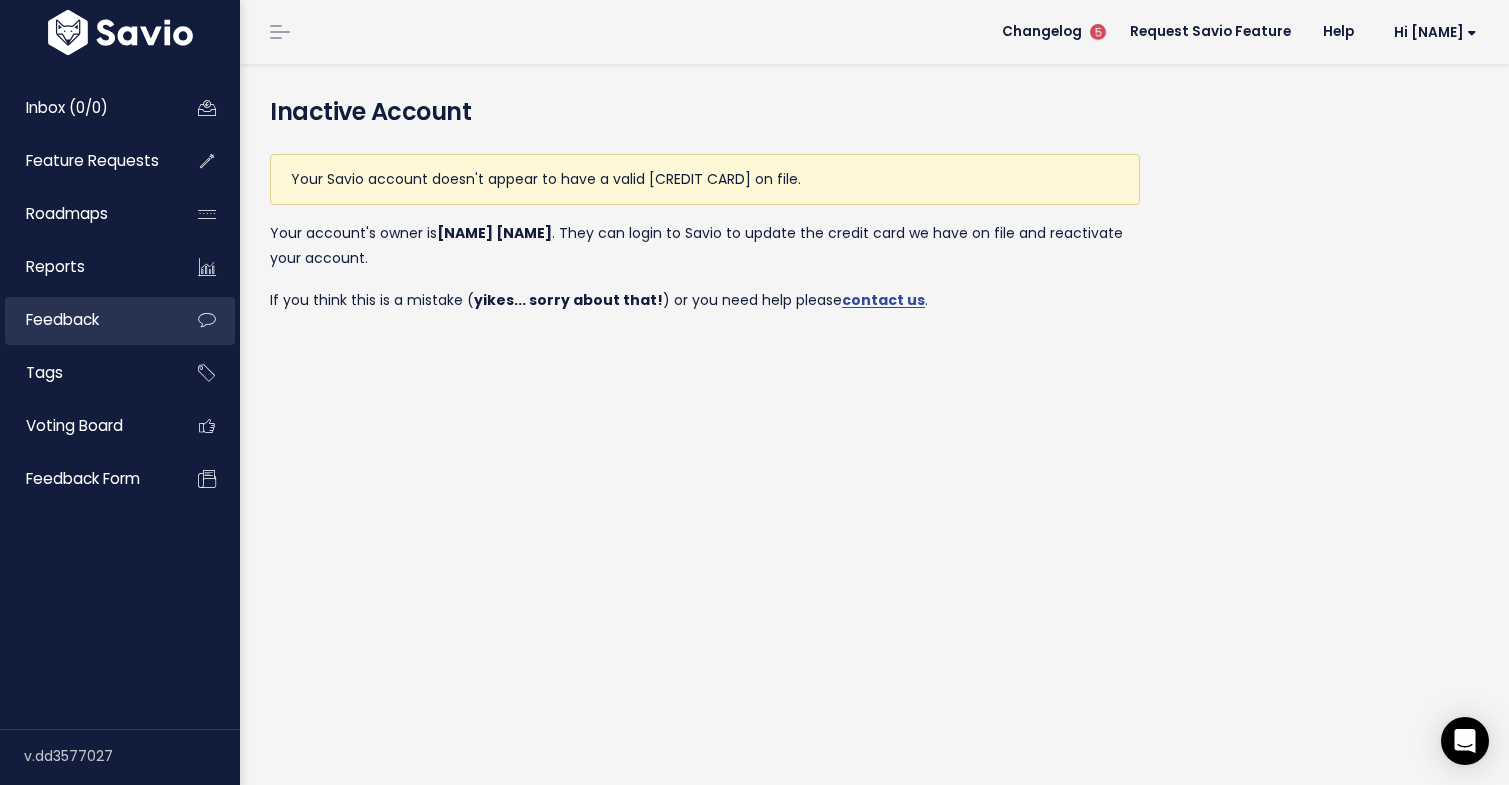 click on "Feedback" at bounding box center (85, 320) 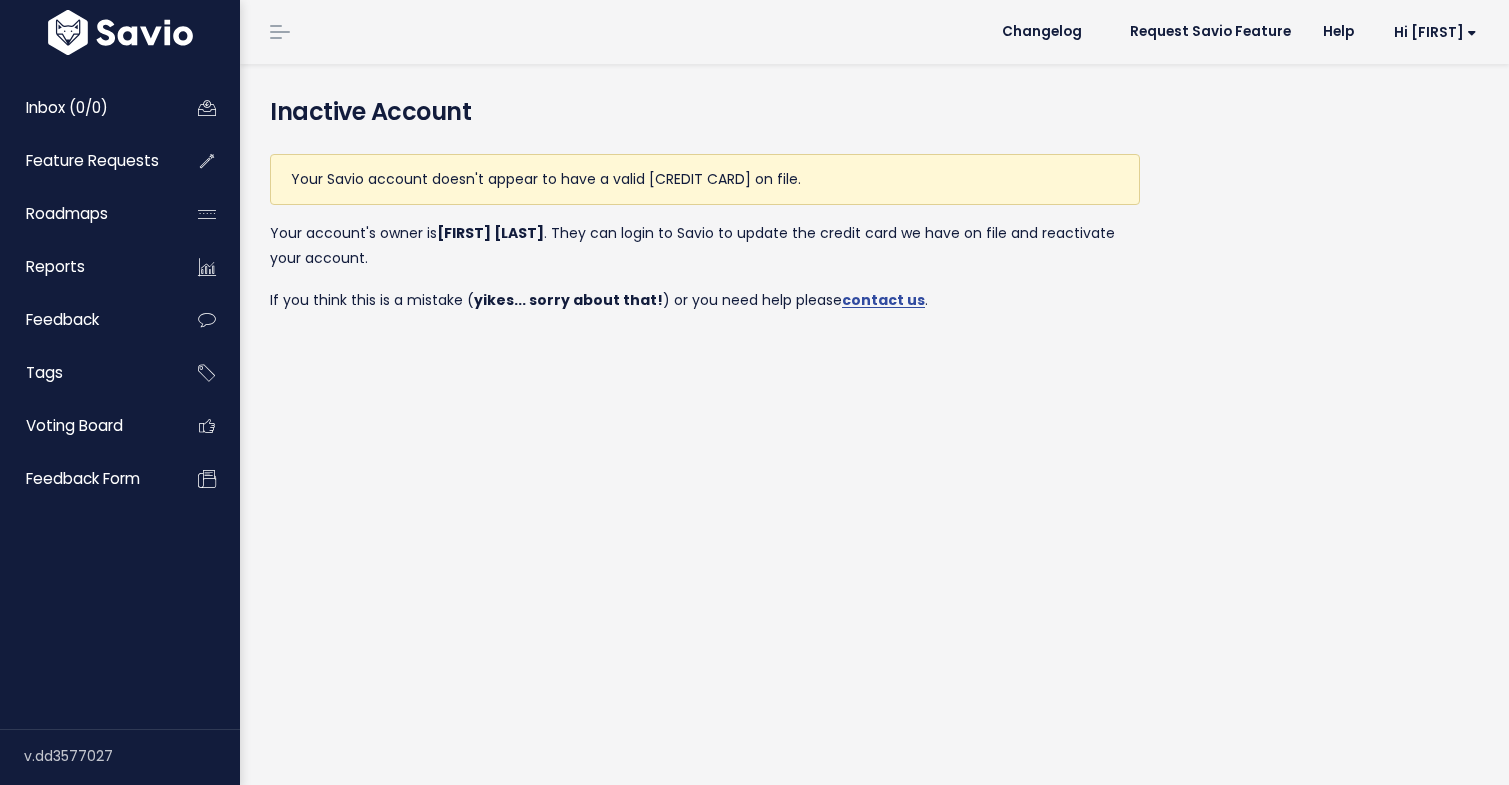 scroll, scrollTop: 0, scrollLeft: 0, axis: both 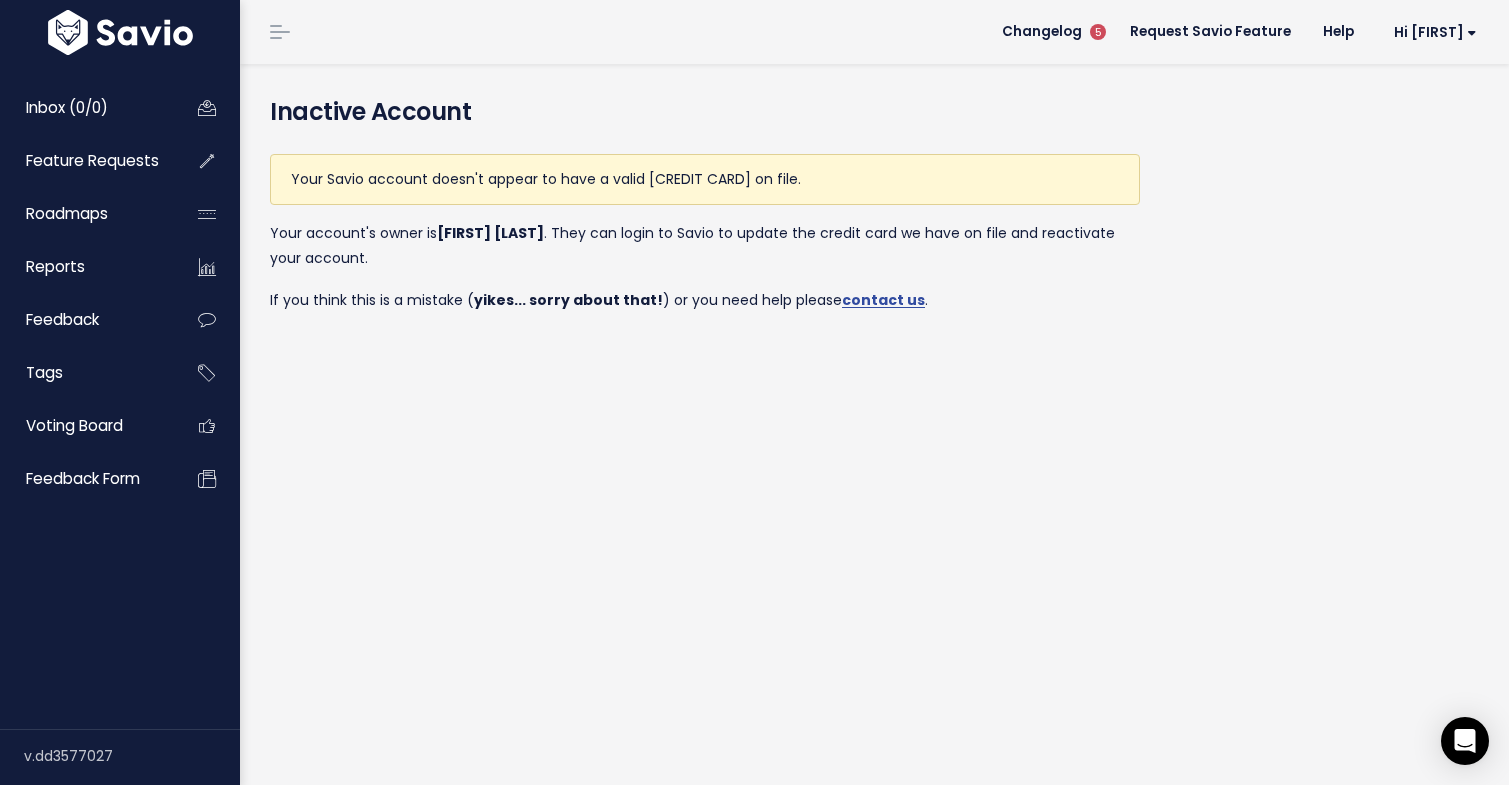 click on "Your Savio account doesn't appear to have a valid [CREDIT CARD] on file.
Your account's owner is  [FIRST] [LAST] . They can login to Savio to update the [CREDIT CARD] we have on file and reactivate your account.
If you think this is a mistake ( yikes... sorry about that! ) or you need help please  contact us ." at bounding box center (705, 248) 